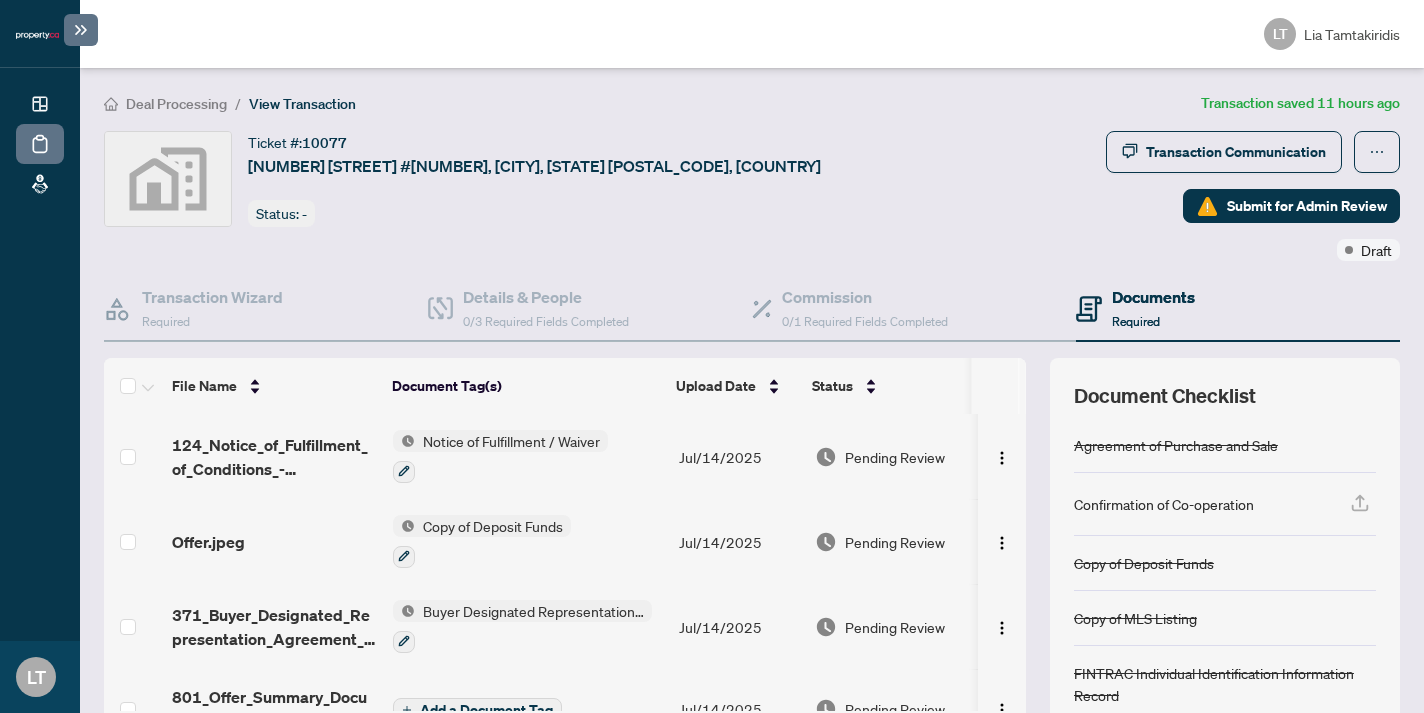 scroll, scrollTop: 0, scrollLeft: 0, axis: both 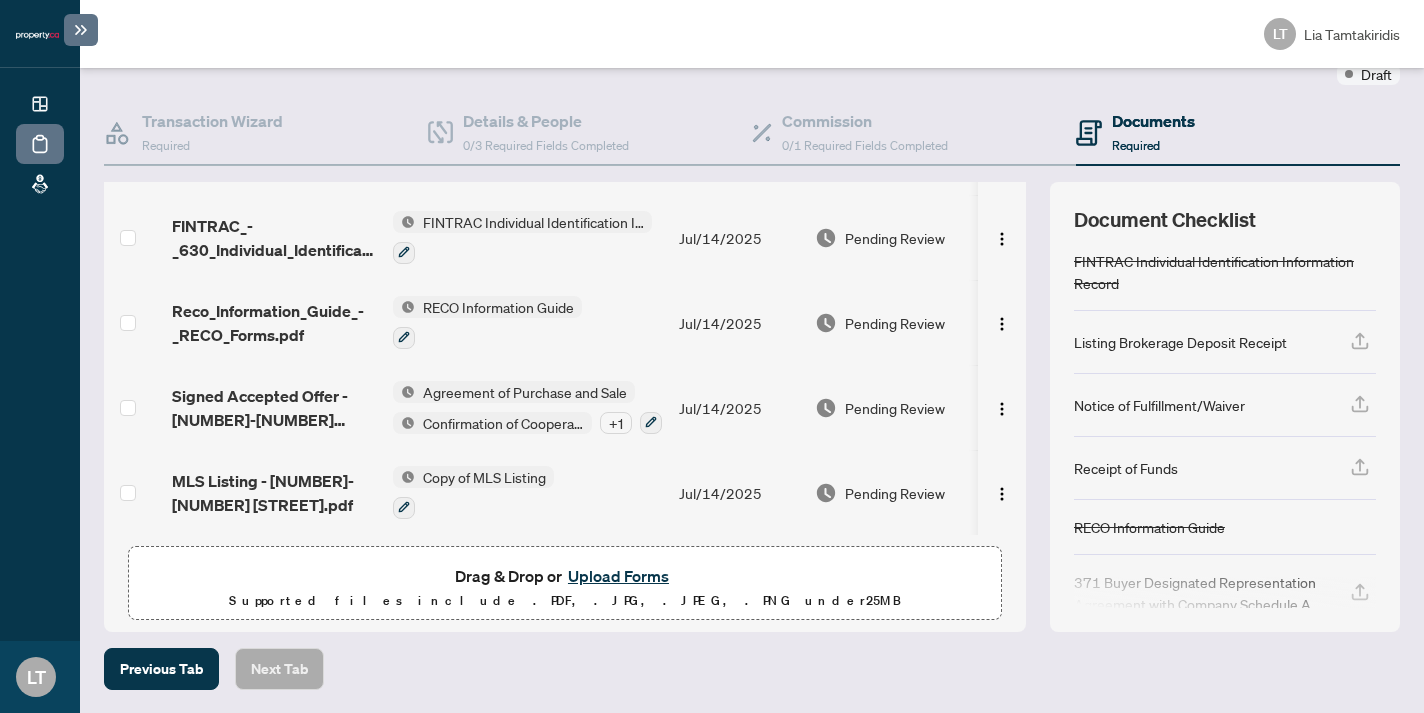 click on "Upload Forms" at bounding box center (618, 576) 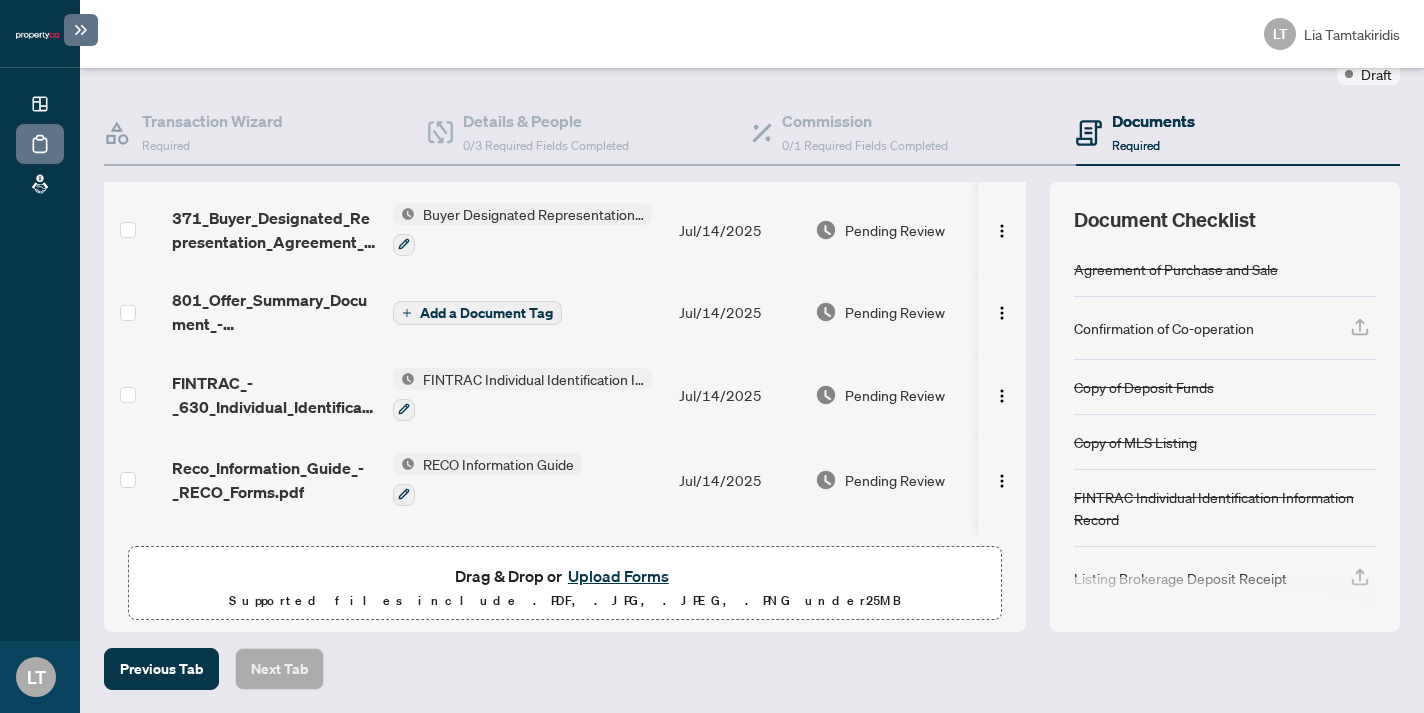 scroll, scrollTop: 0, scrollLeft: 0, axis: both 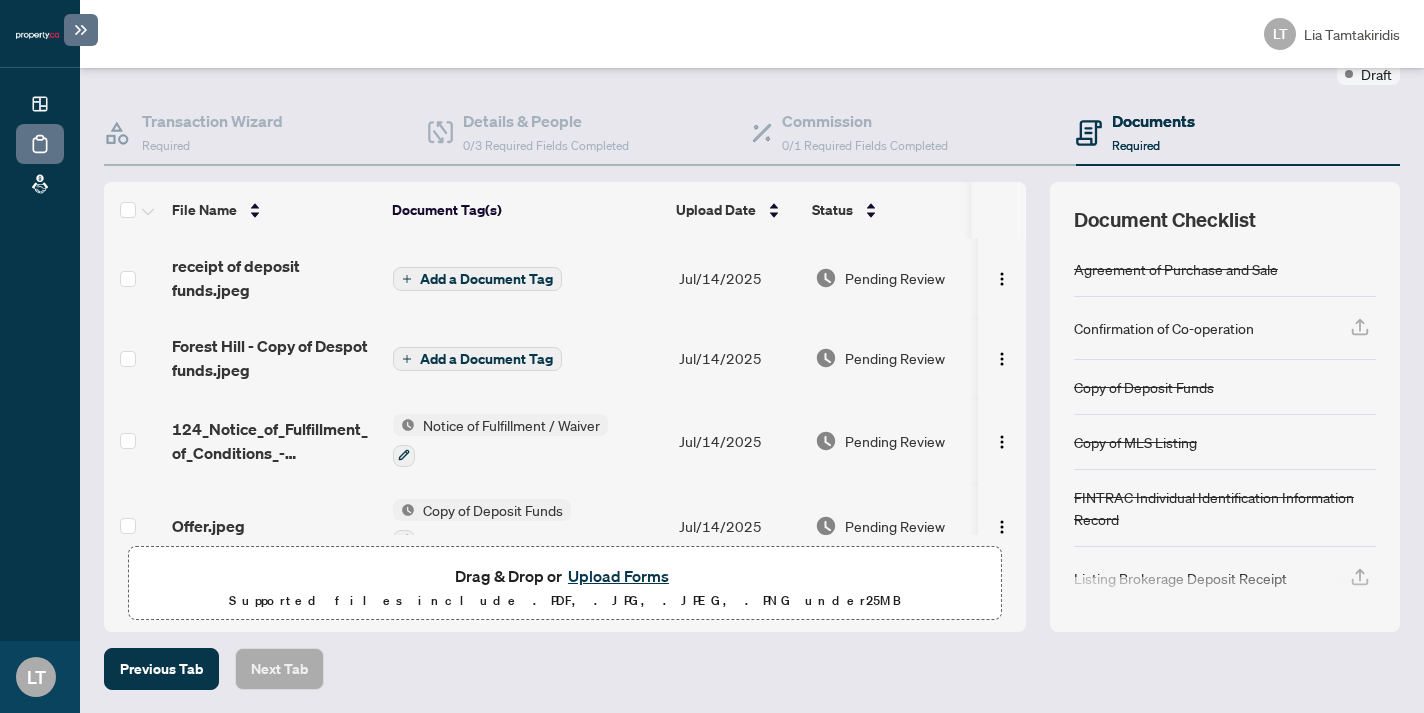 click on "Add a Document Tag" at bounding box center (486, 279) 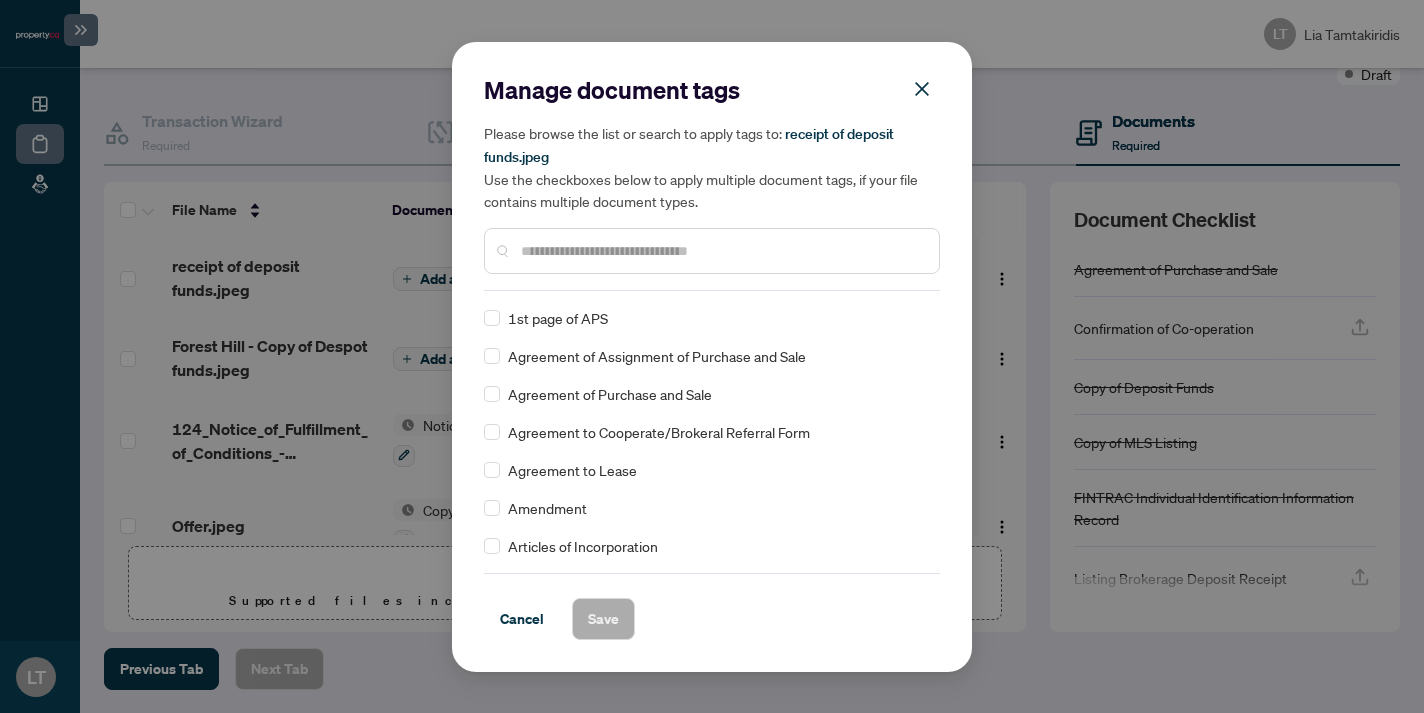 click at bounding box center [712, 251] 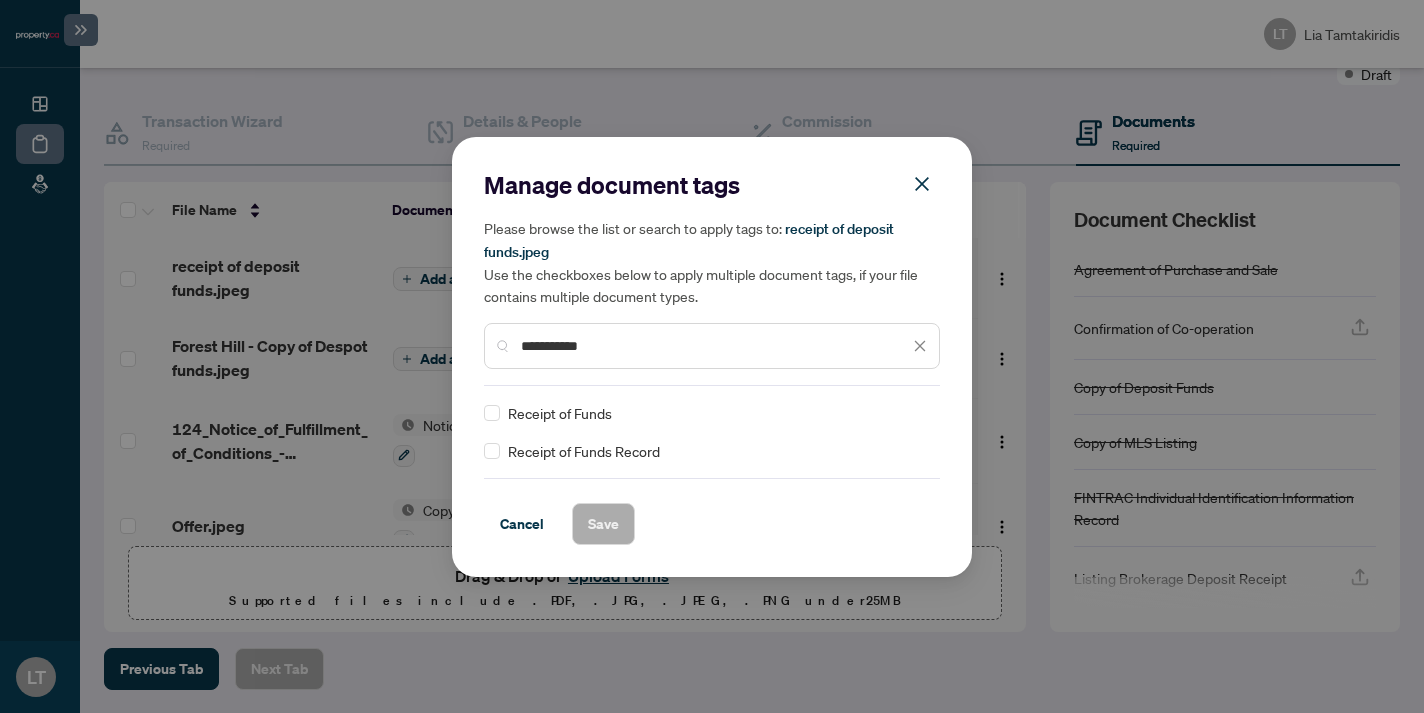 type on "**********" 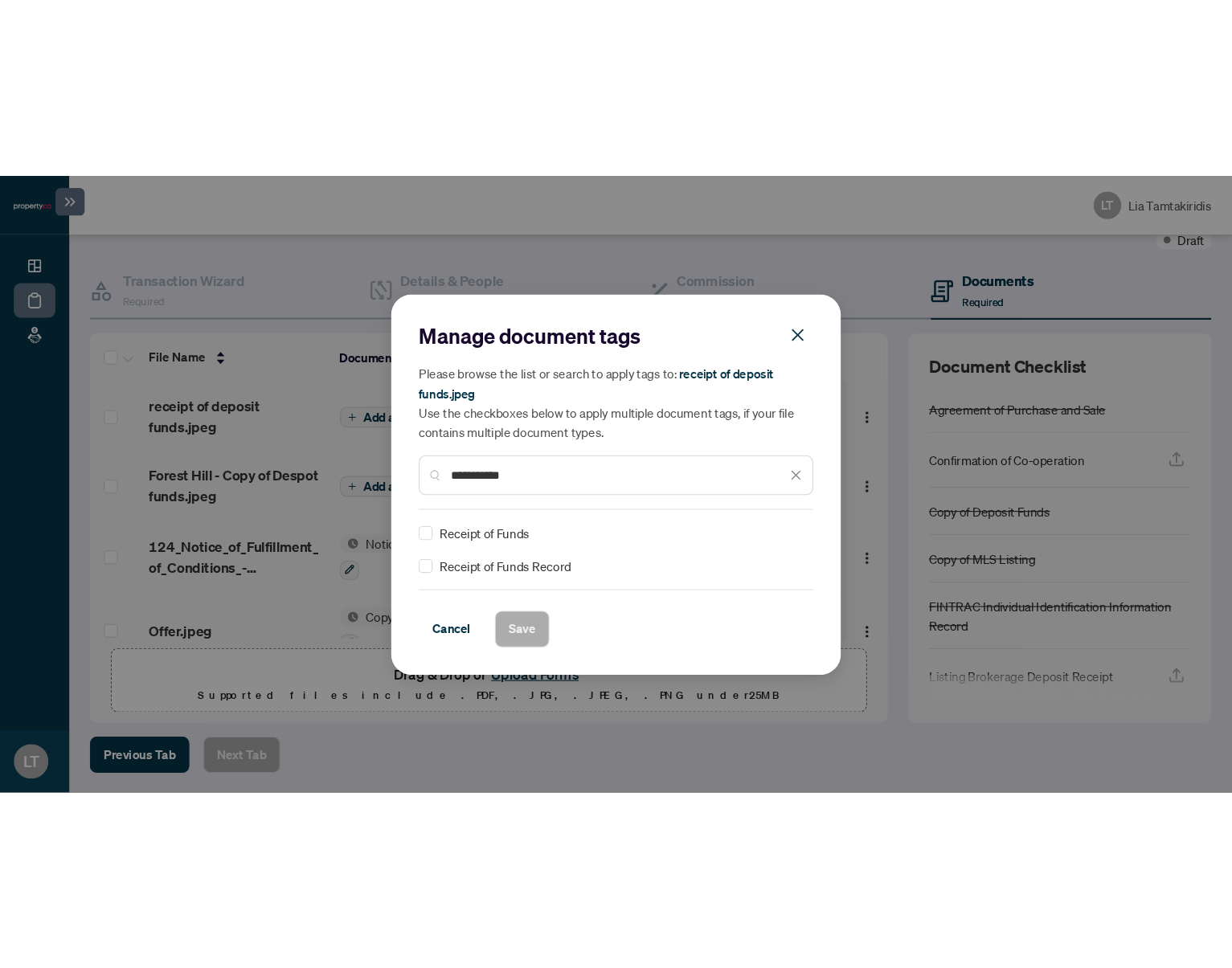 scroll, scrollTop: 0, scrollLeft: 0, axis: both 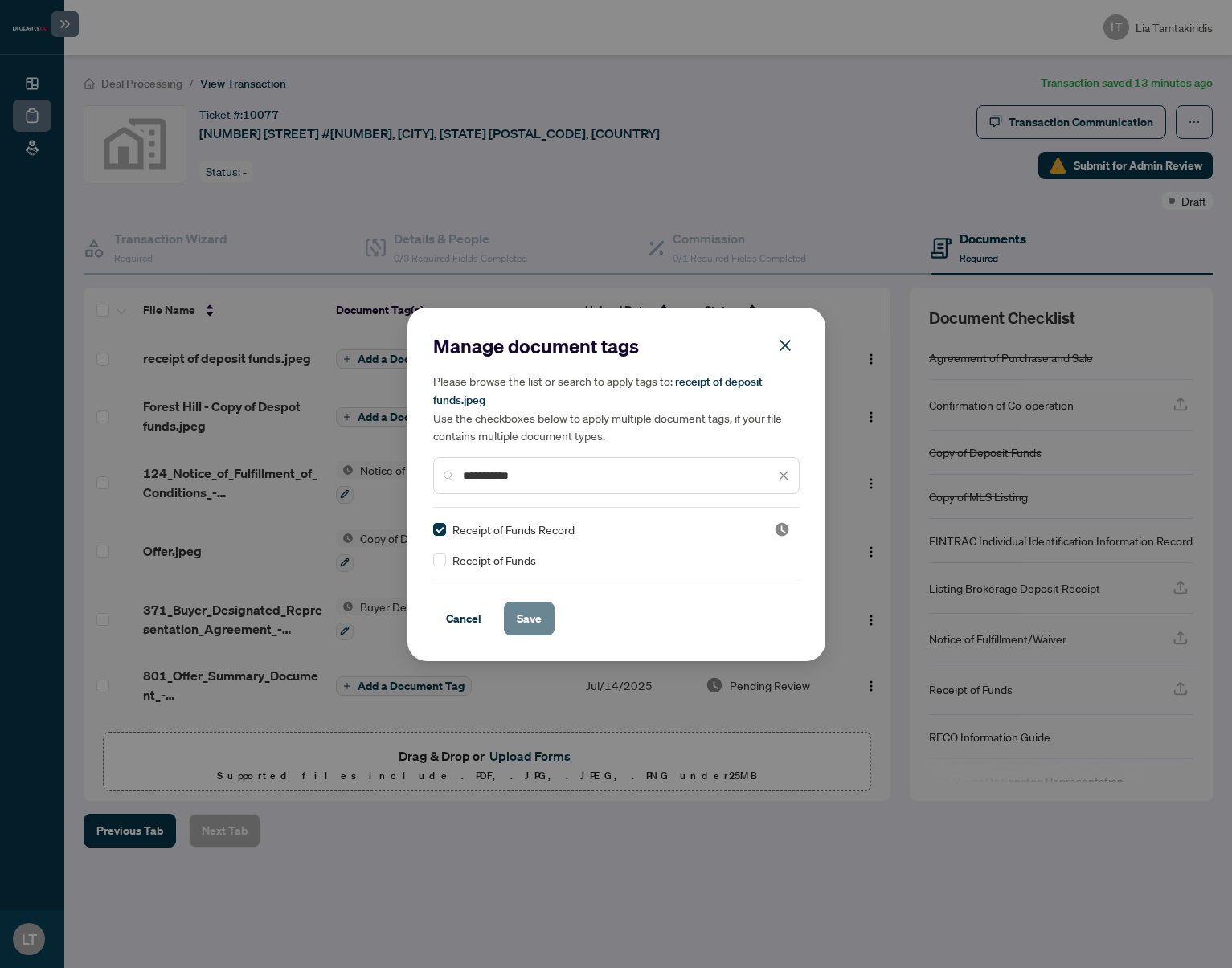 click on "Save" at bounding box center (529, 619) 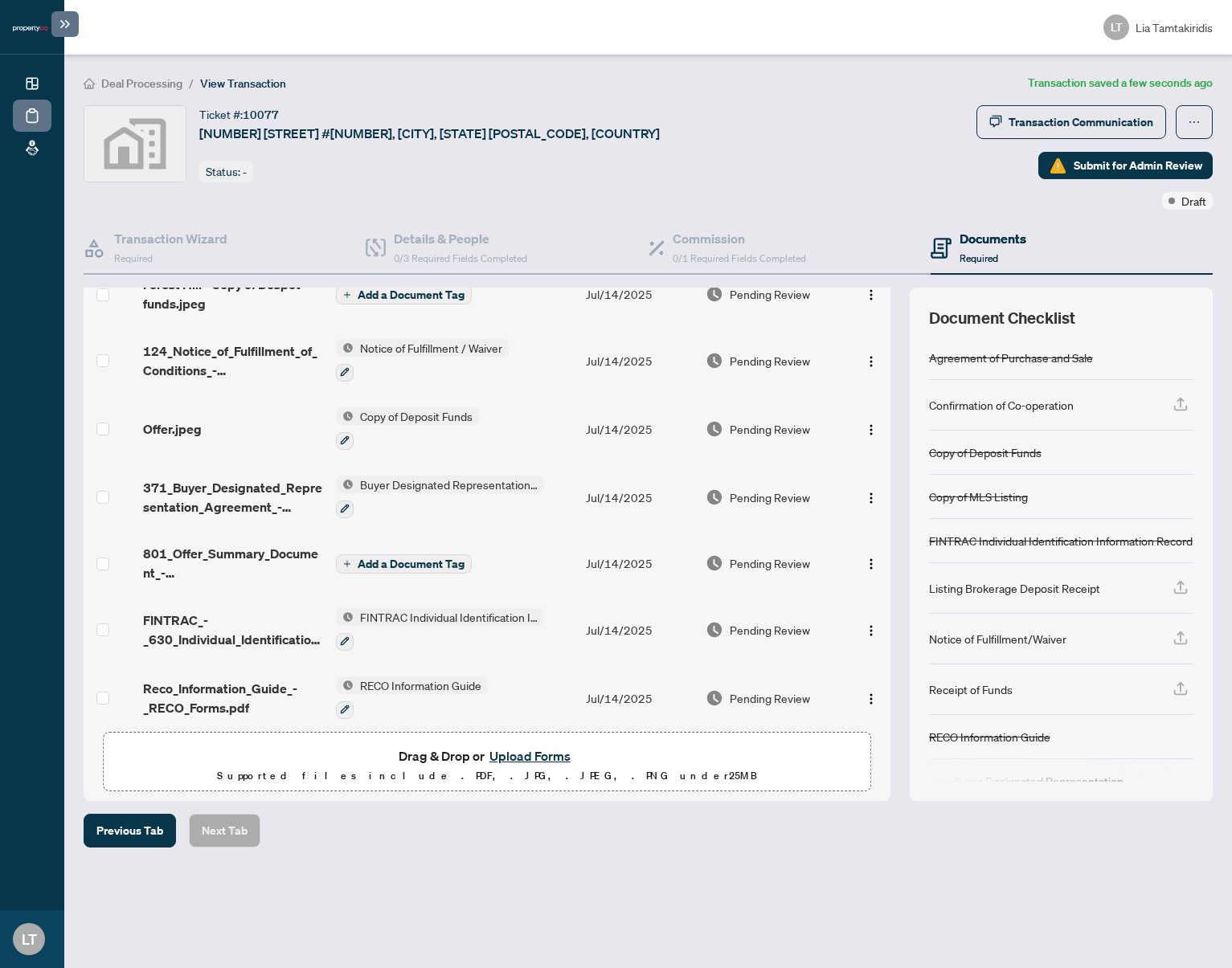 scroll, scrollTop: 0, scrollLeft: 0, axis: both 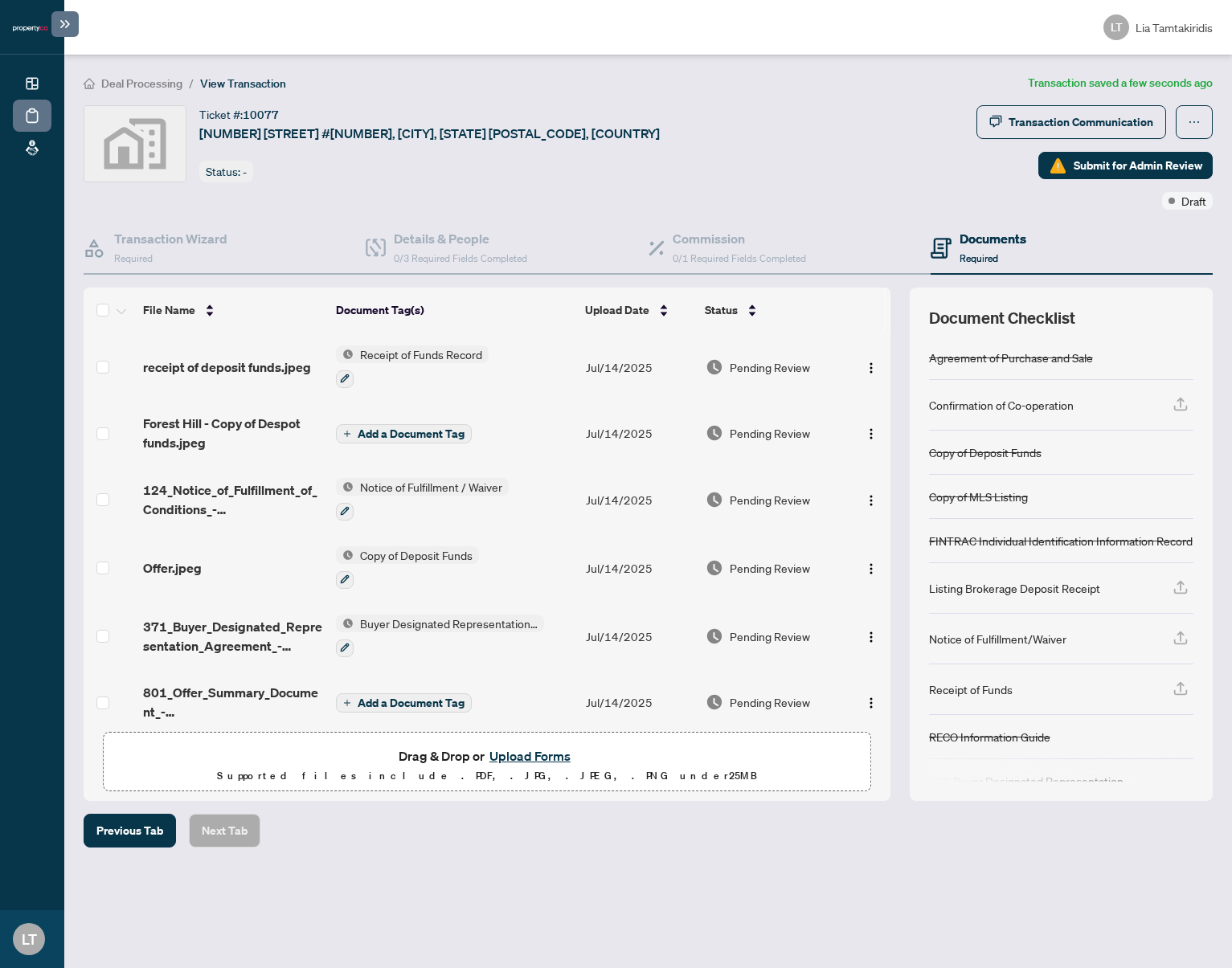 click on "Add a Document Tag" at bounding box center [411, 434] 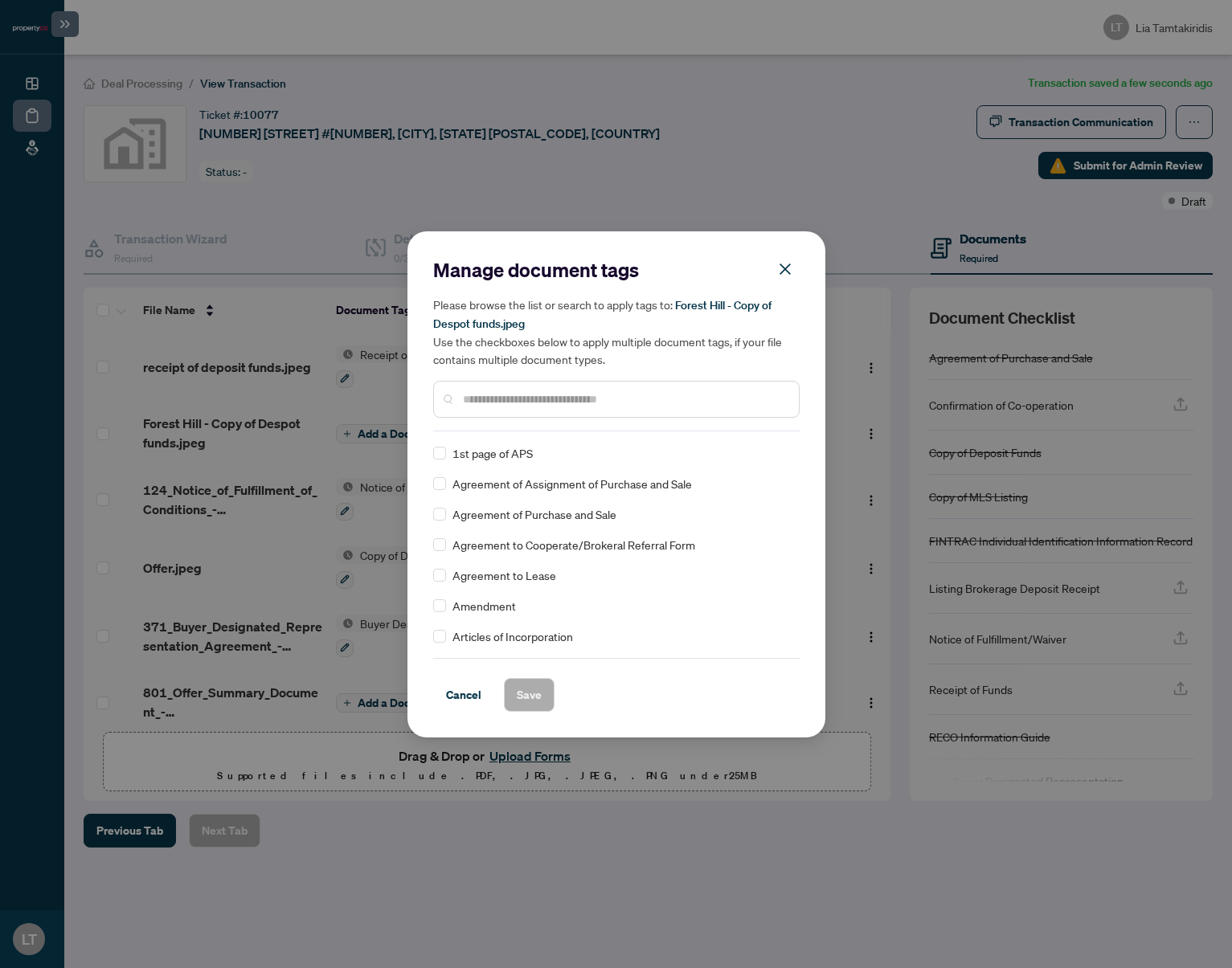 click at bounding box center (624, 399) 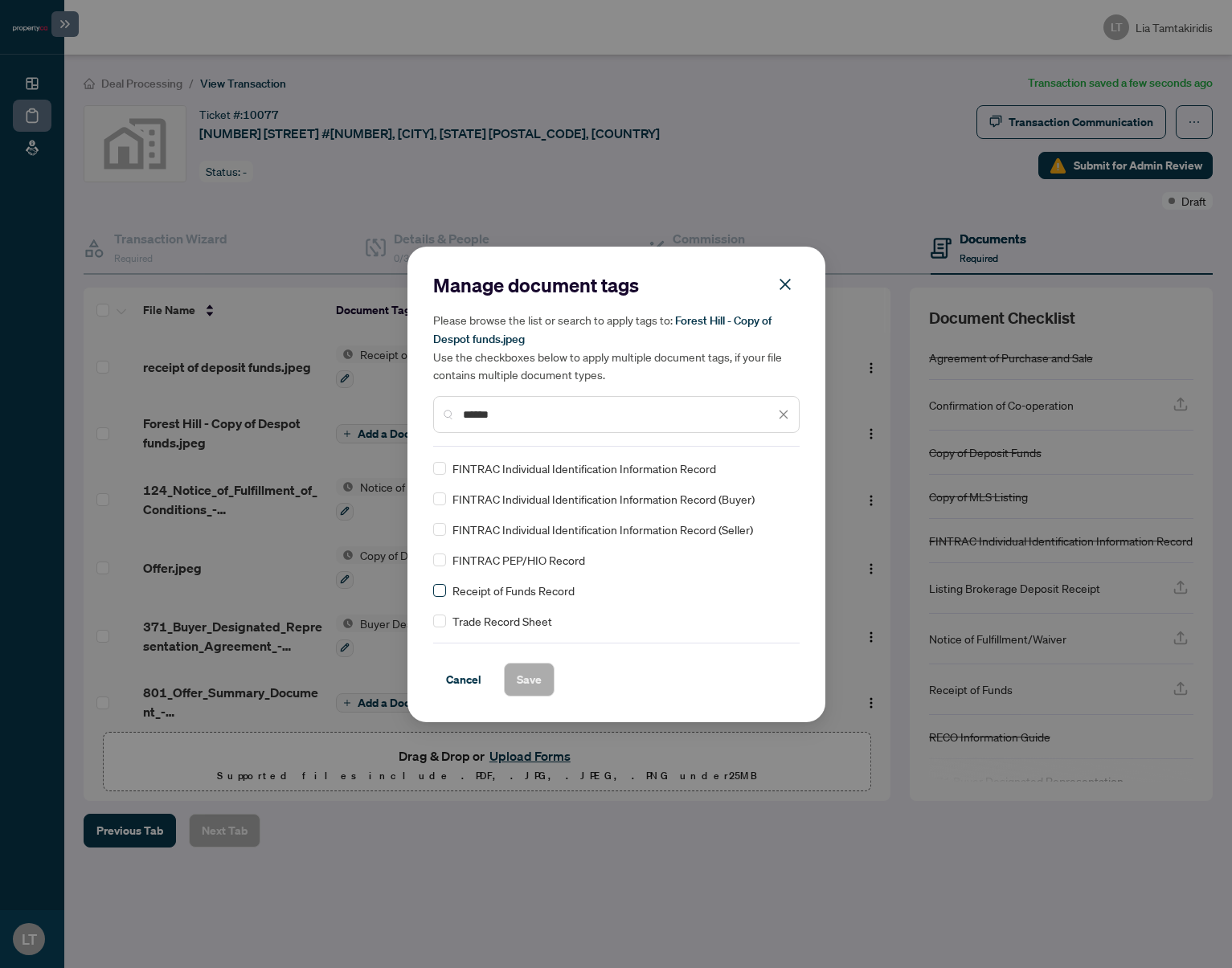 type on "******" 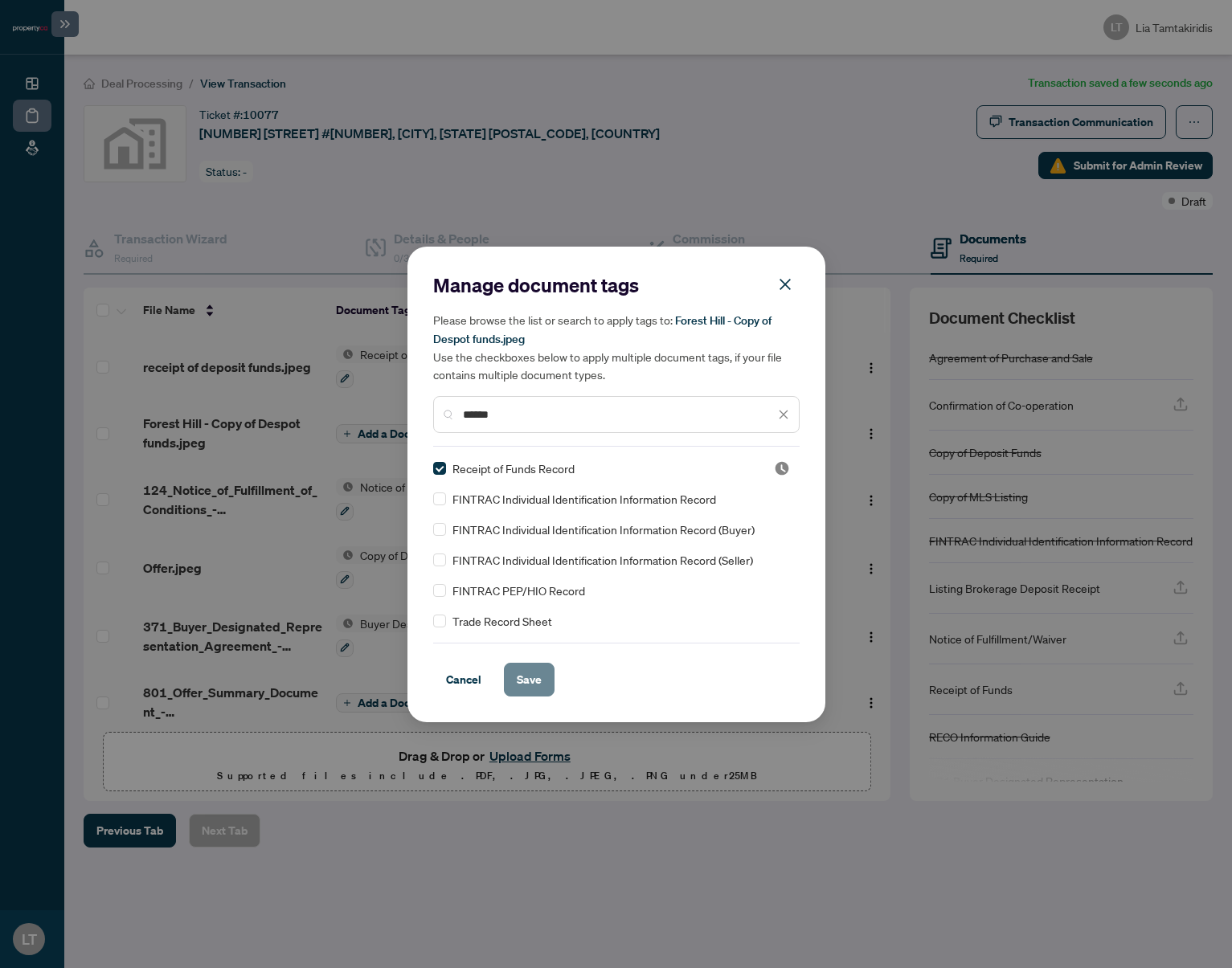 click on "Save" at bounding box center (529, 680) 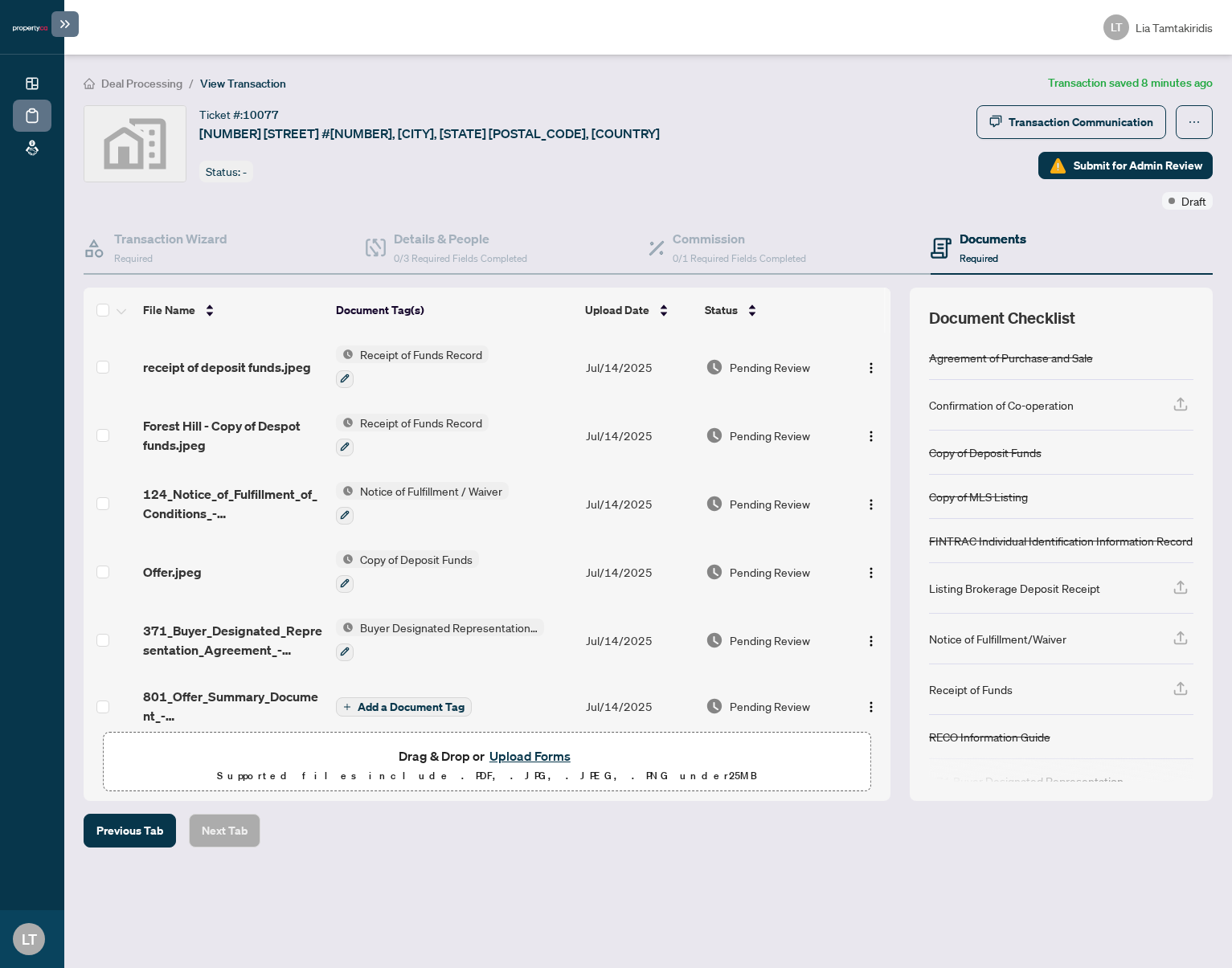 click on "Deal Processing" at bounding box center [141, 84] 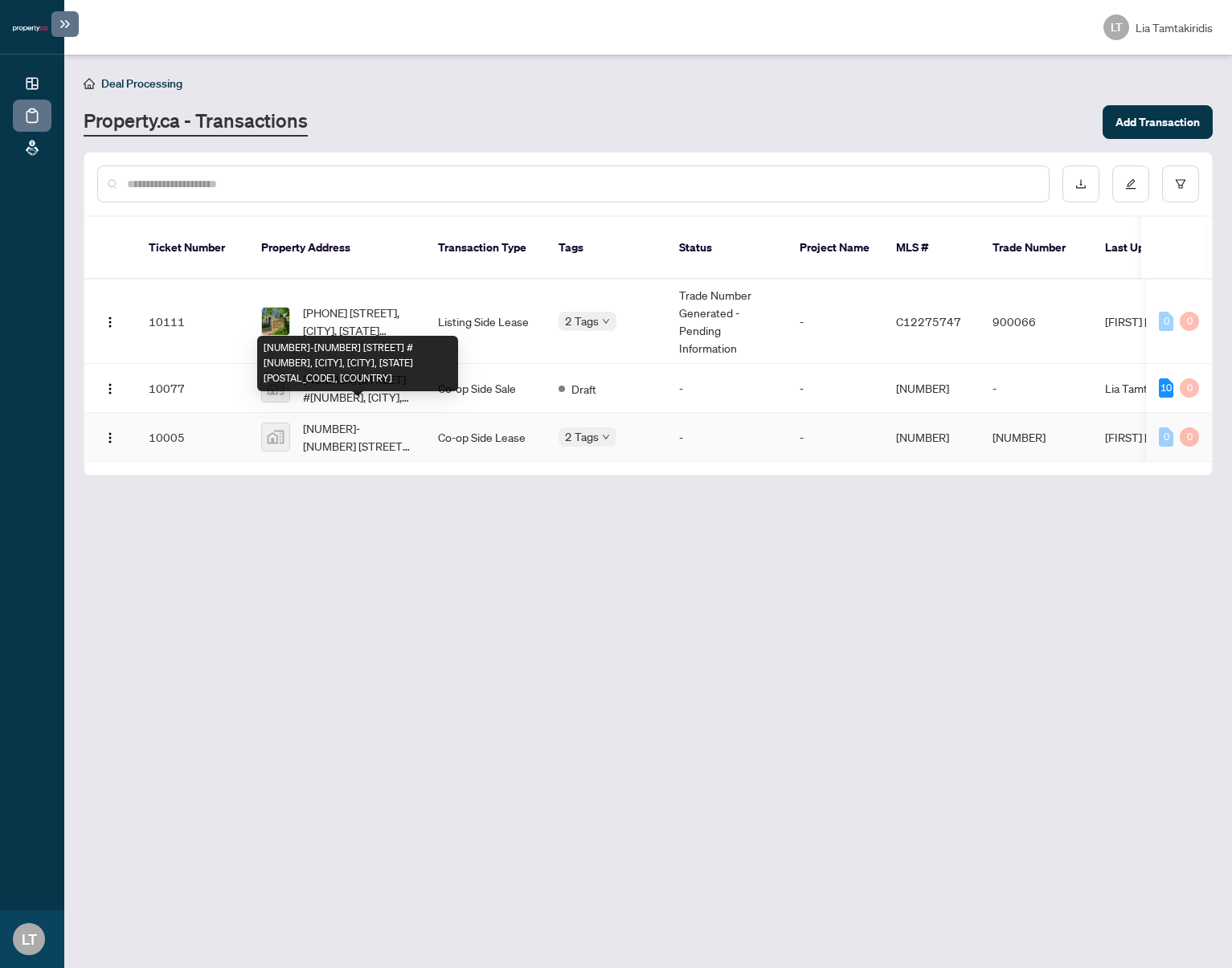 click on "[NUMBER]-[NUMBER] [STREET] #[NUMBER], [CITY], [CITY], [STATE] [POSTAL_CODE], [COUNTRY]" at bounding box center (358, 437) 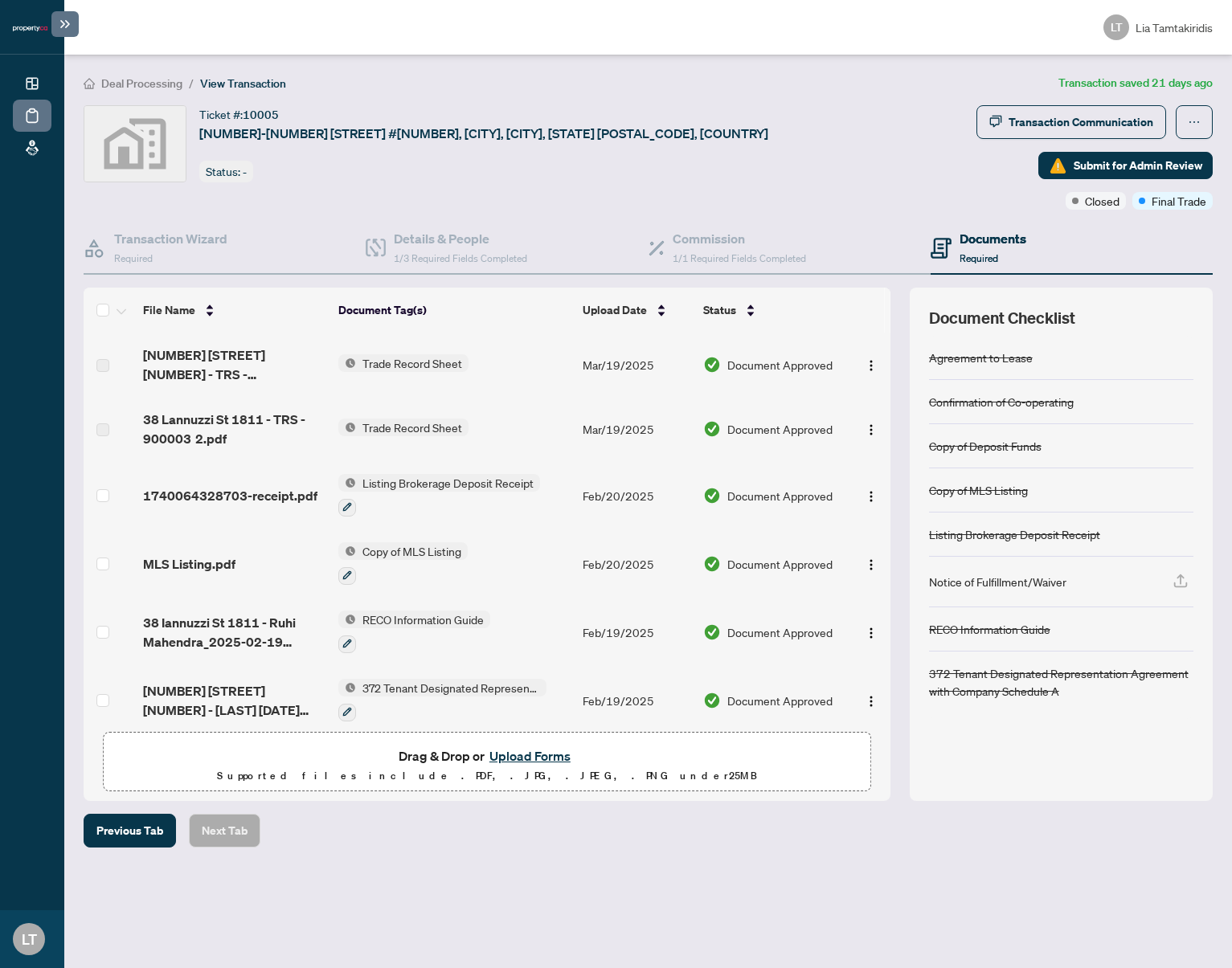 click on "1740064328703-receipt.pdf" at bounding box center [230, 496] 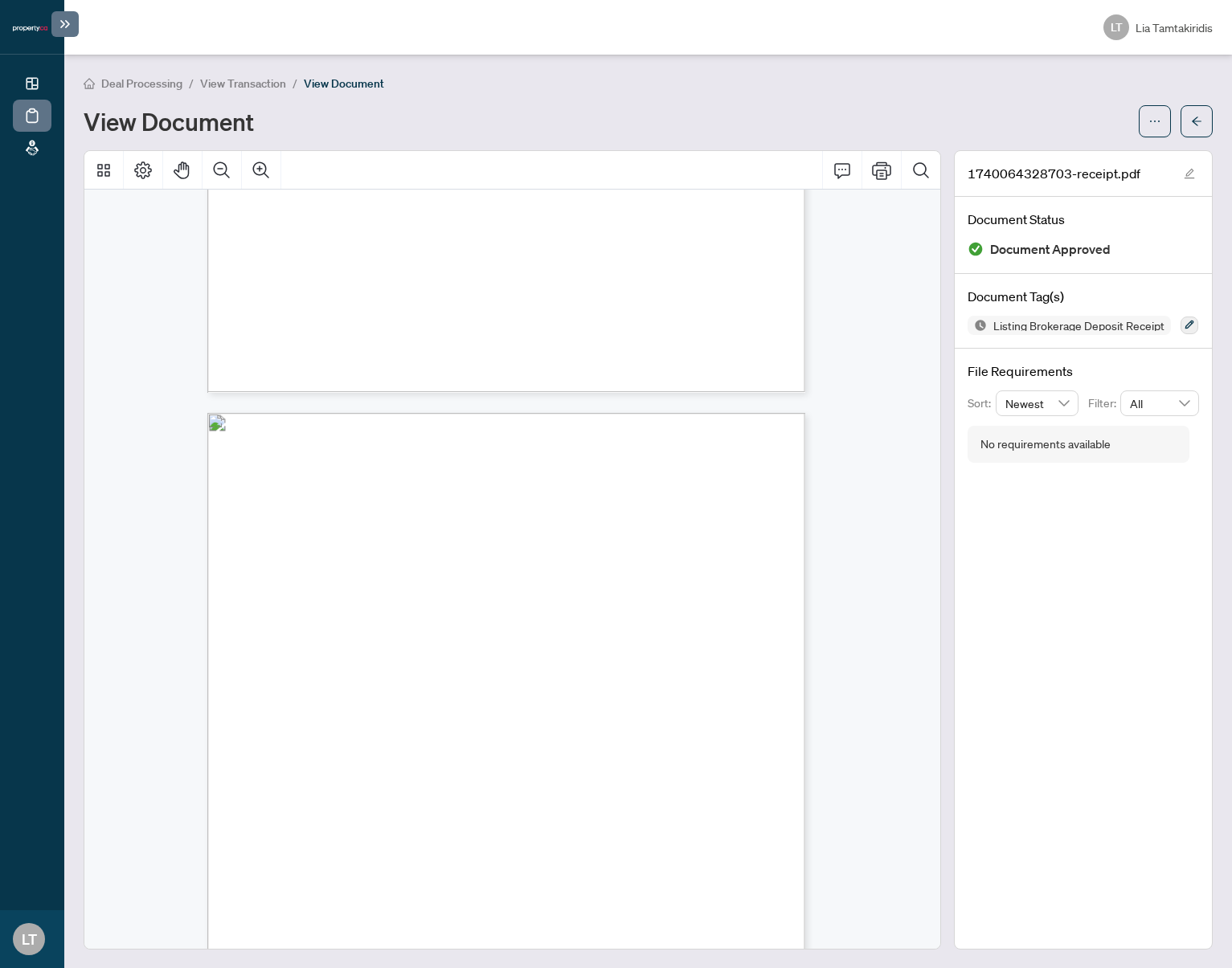 scroll, scrollTop: 0, scrollLeft: 0, axis: both 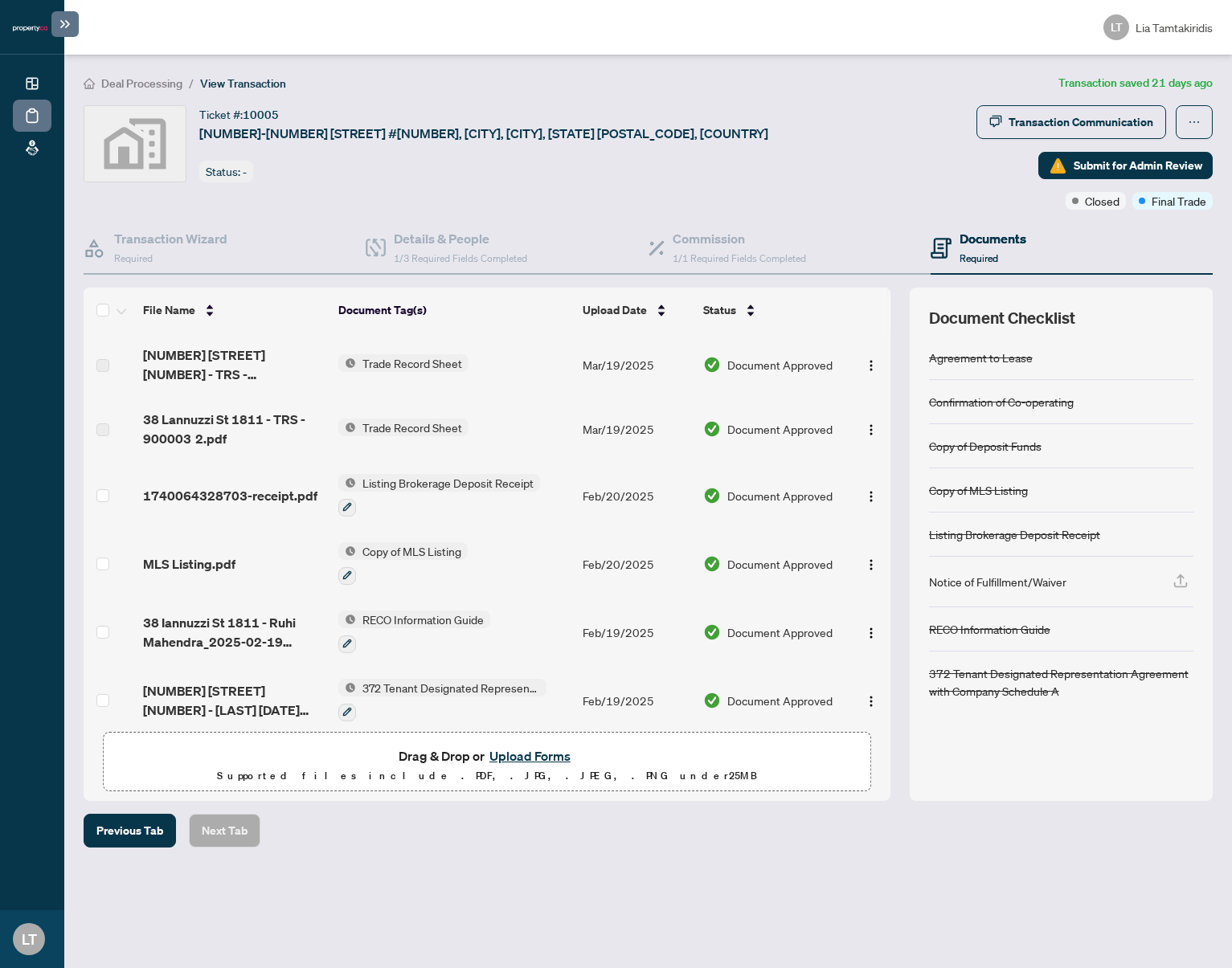 click on "Deal Processing" at bounding box center [141, 84] 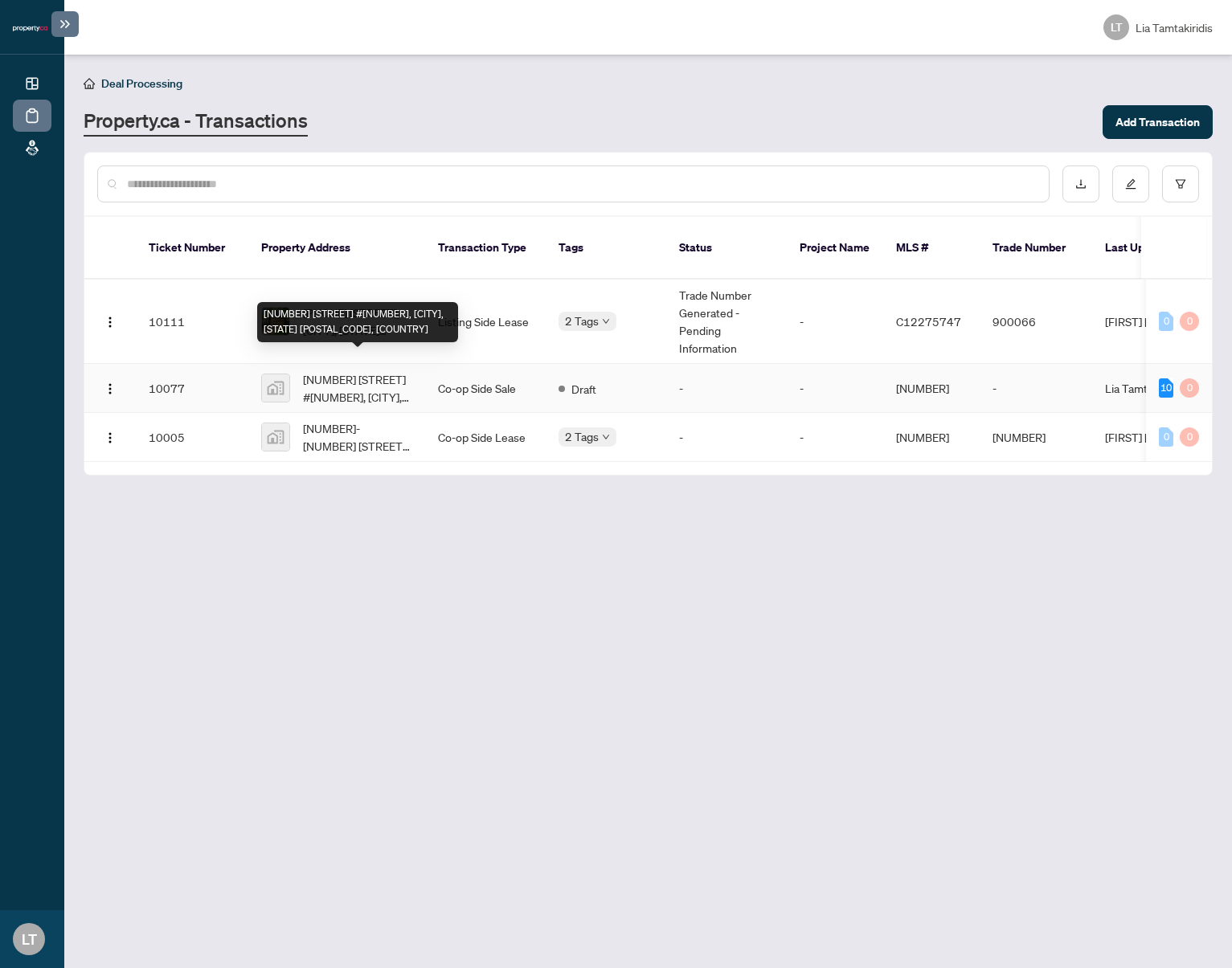 click on "[NUMBER] [STREET] #[NUMBER], [CITY], [STATE] [POSTAL_CODE], [COUNTRY]" at bounding box center (358, 388) 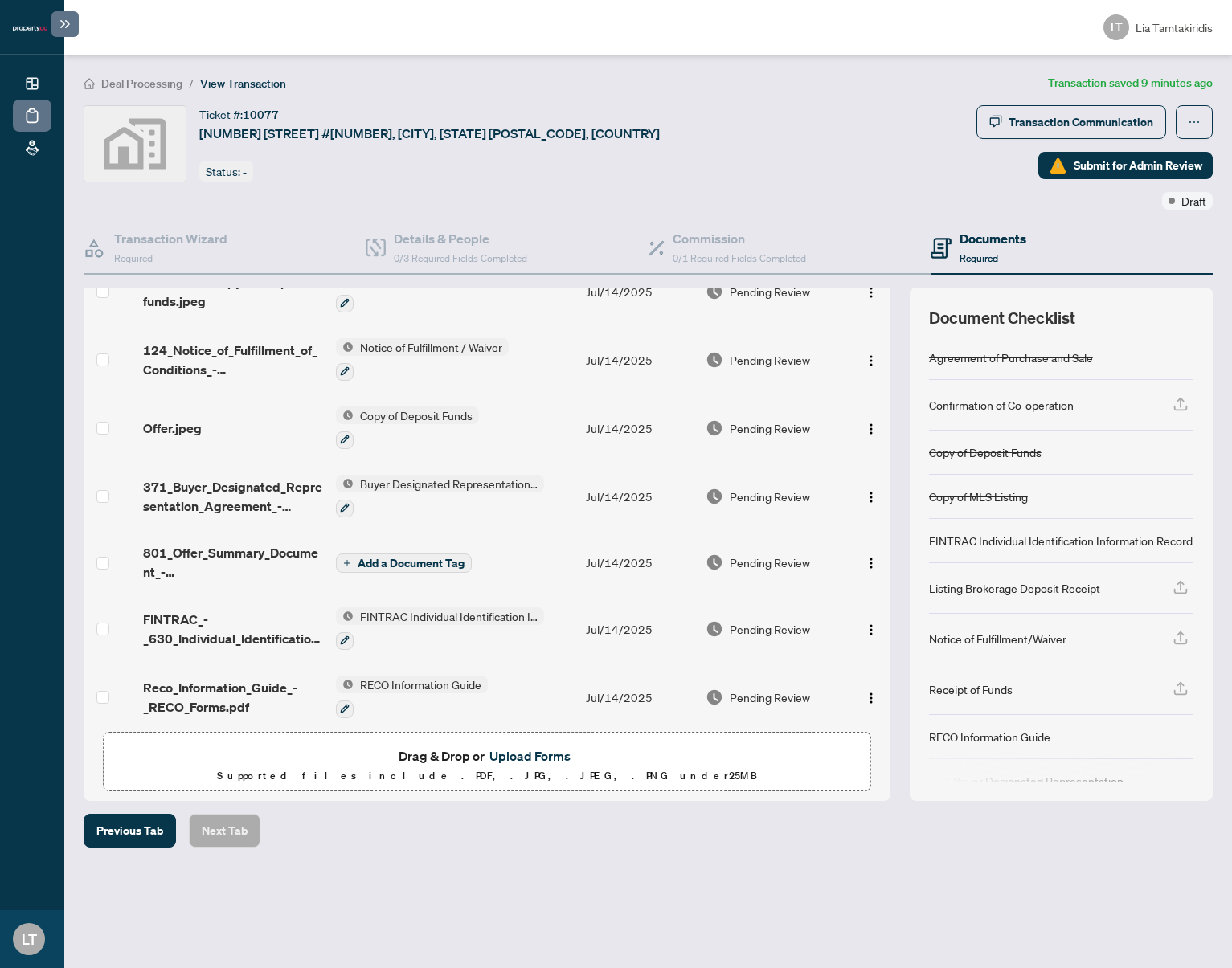 scroll, scrollTop: 39, scrollLeft: 0, axis: vertical 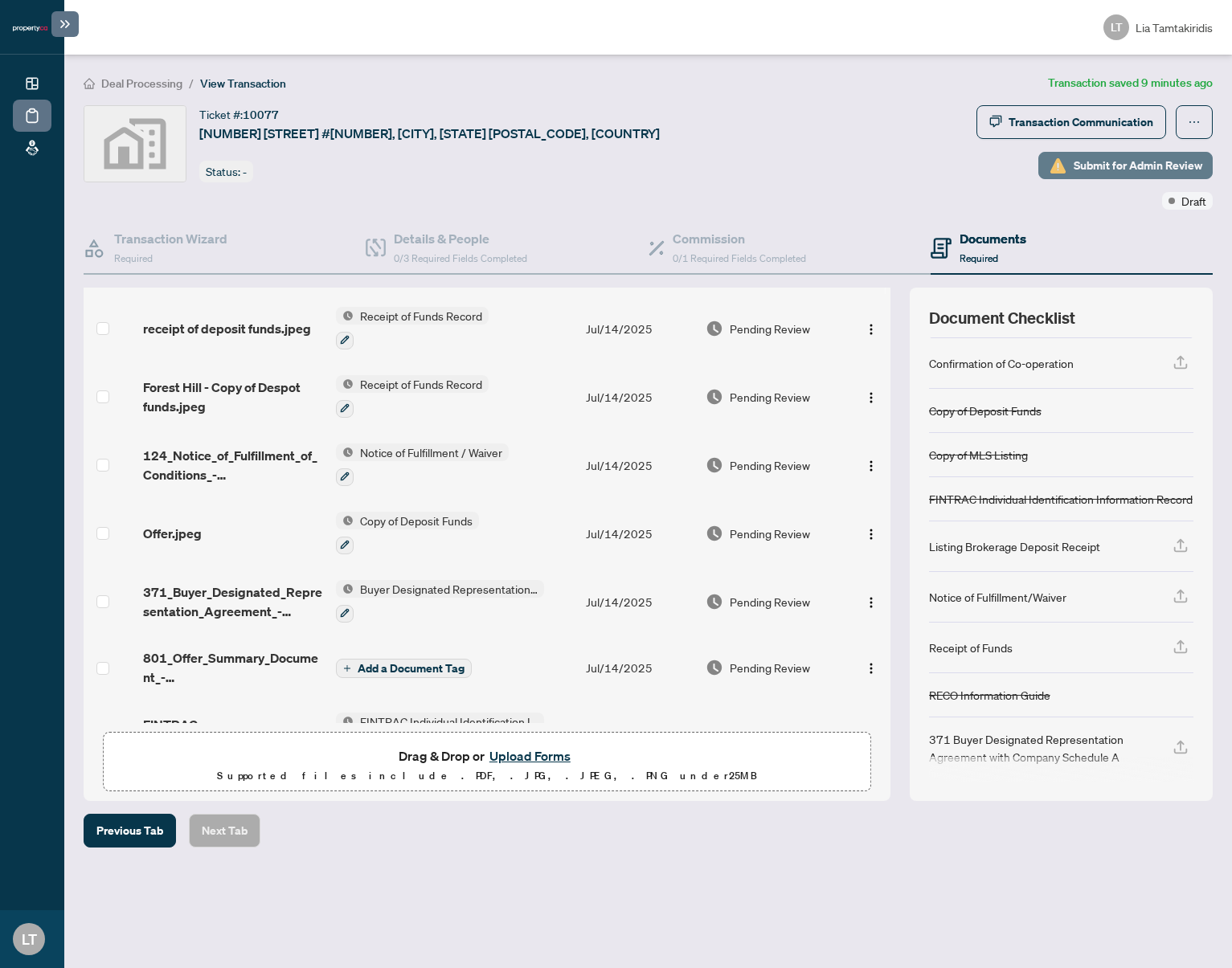 click on "Submit for Admin Review" at bounding box center [1138, 165] 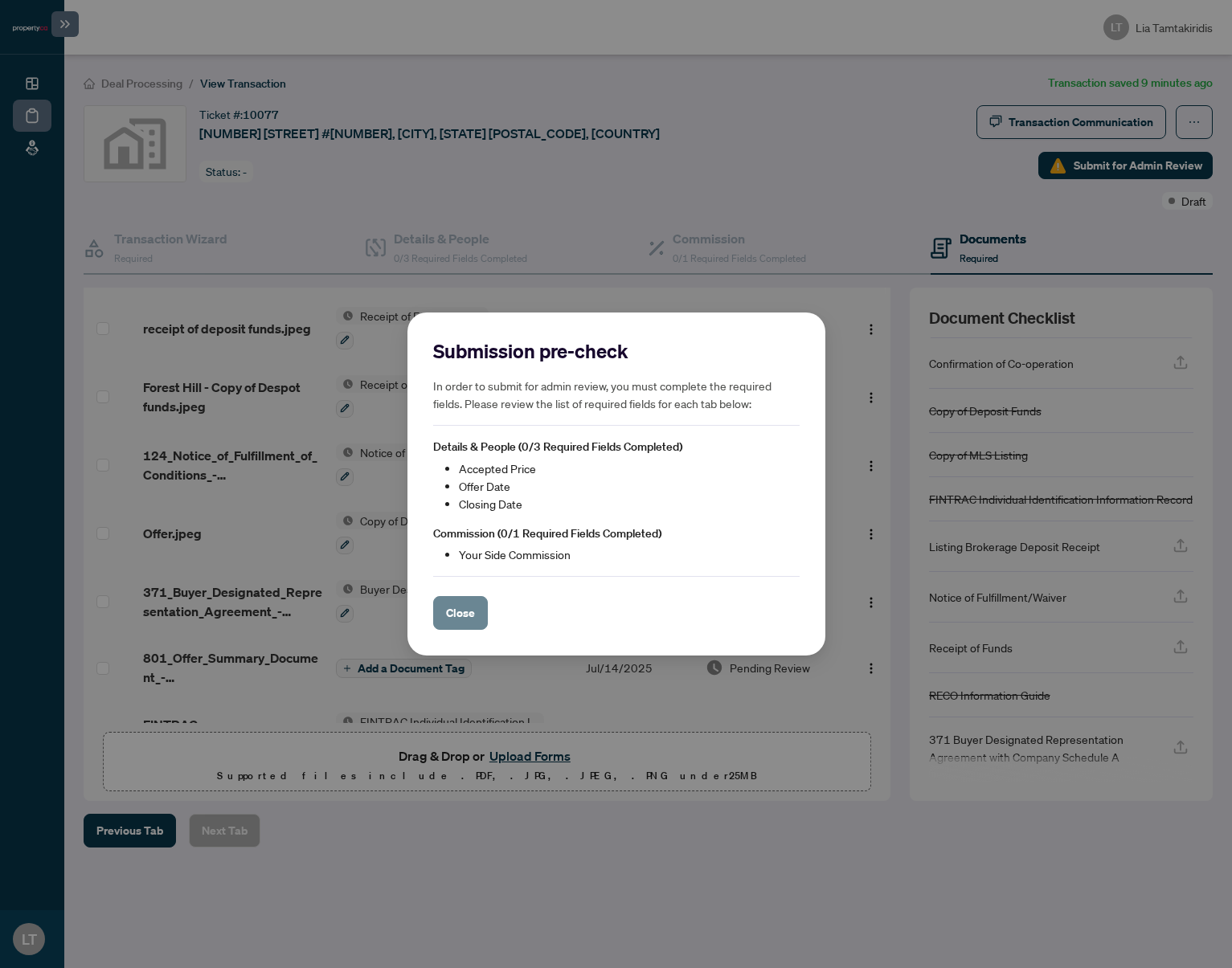 click on "Close" at bounding box center [460, 613] 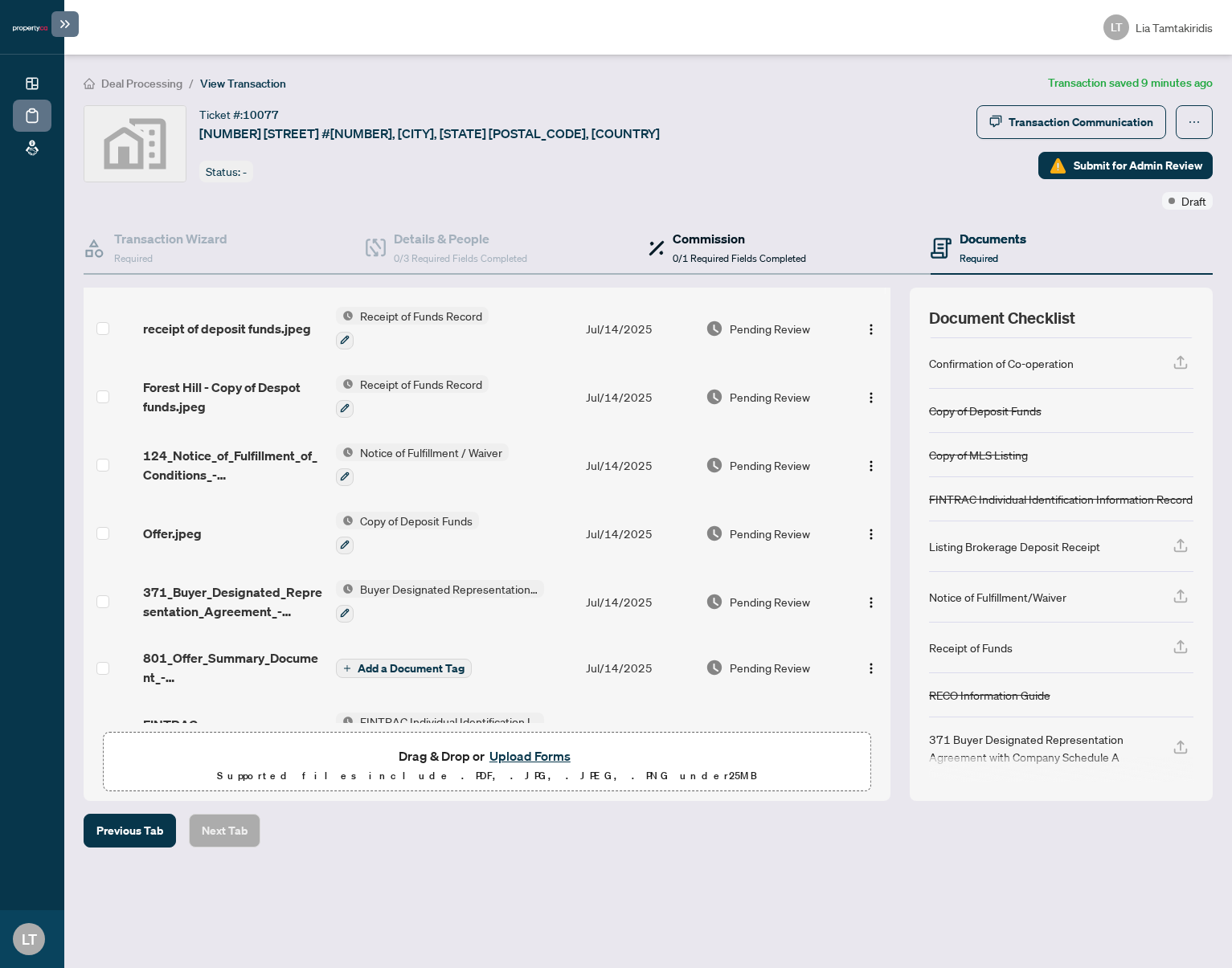 click on "Commission" at bounding box center [739, 239] 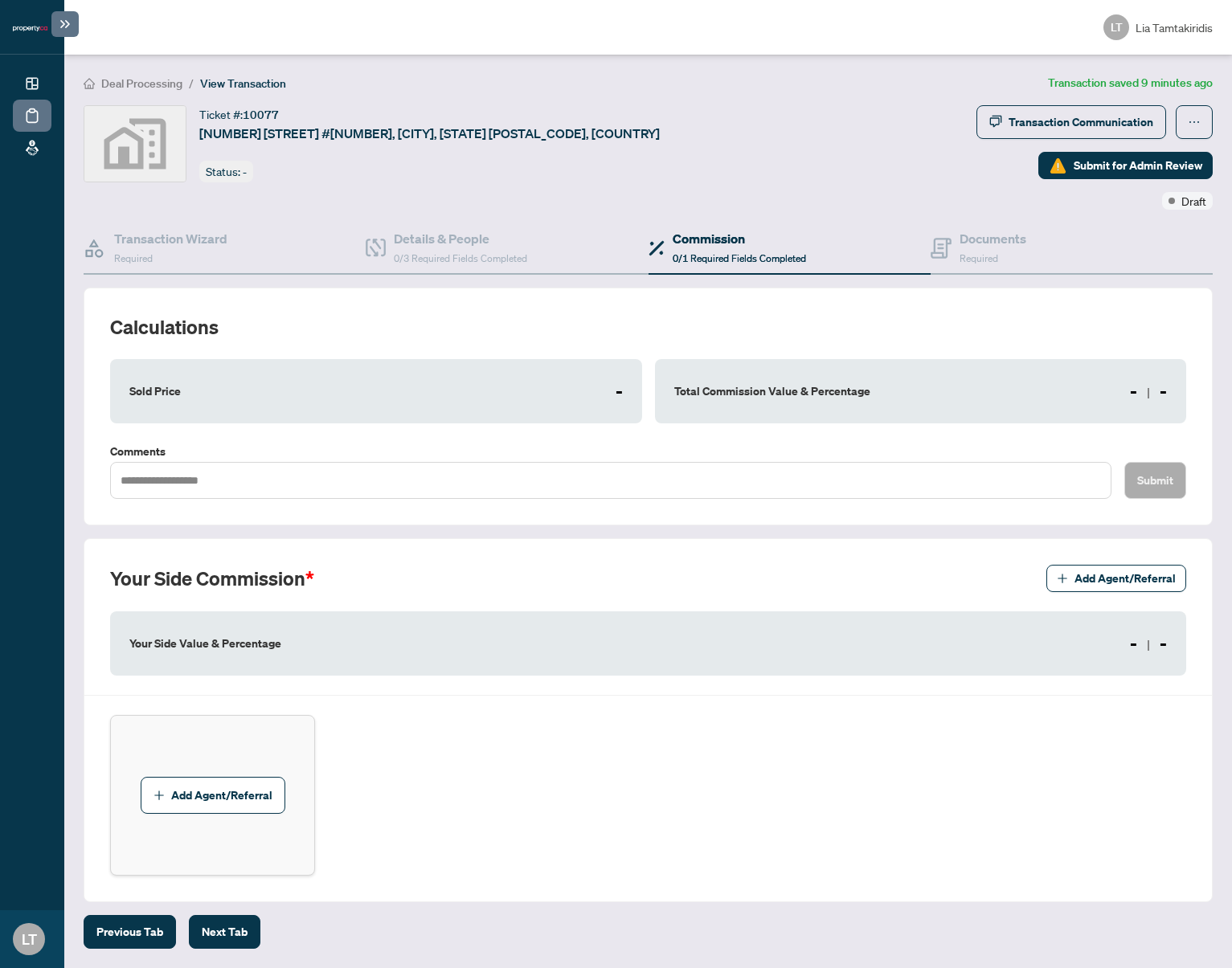 click on "Sold Price -" at bounding box center (376, 391) 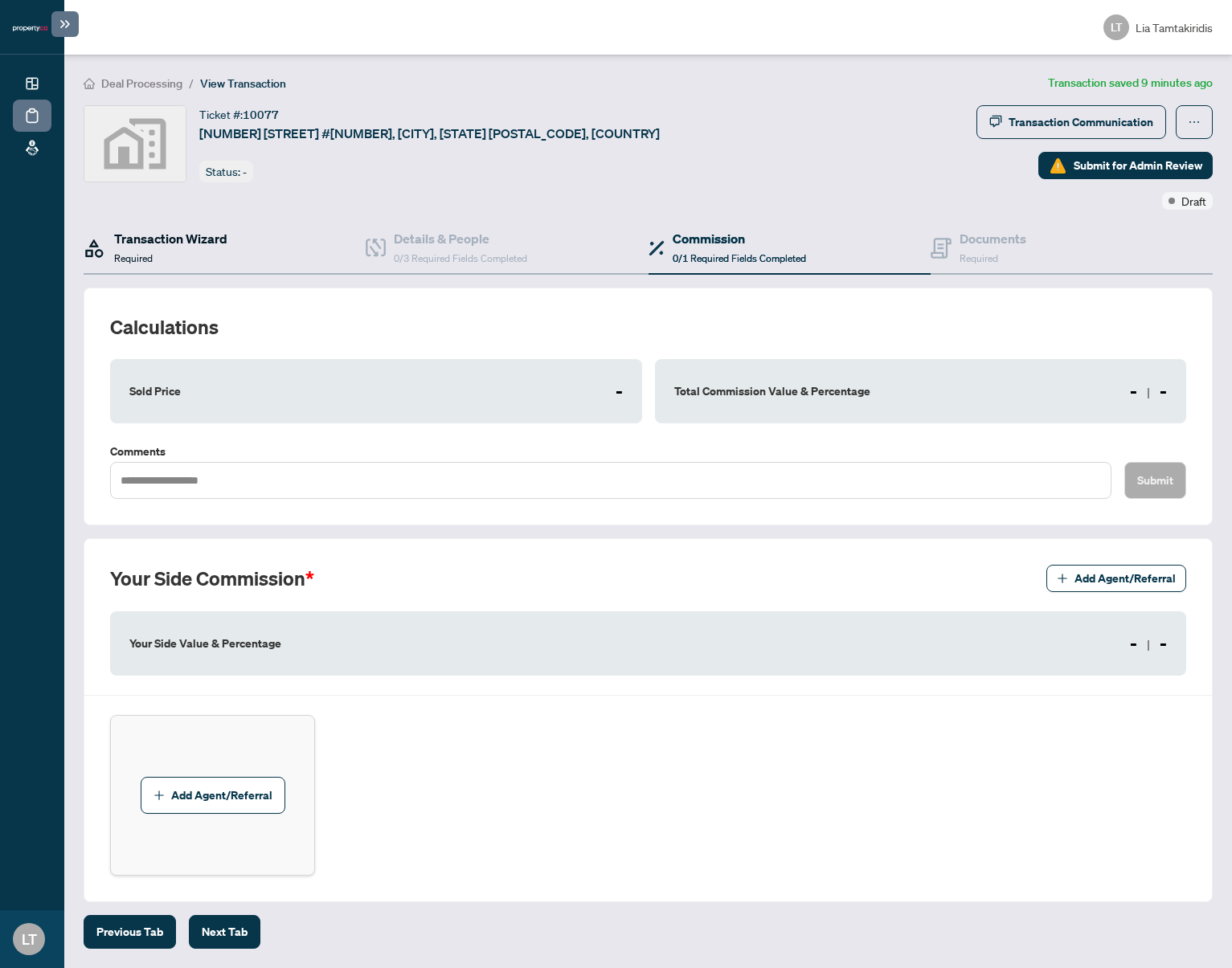 click on "Transaction Wizard" at bounding box center [170, 239] 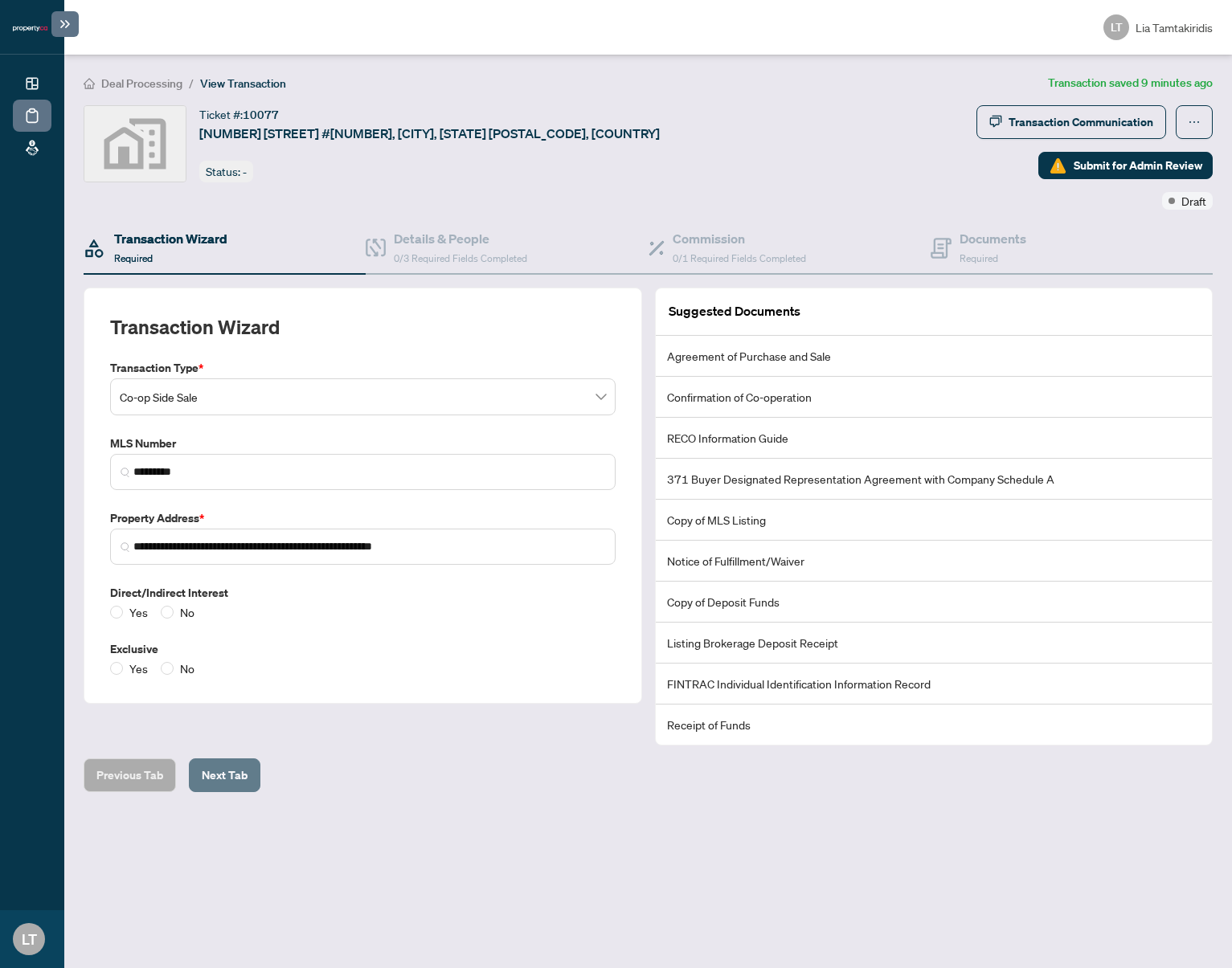 click on "Next Tab" at bounding box center [224, 775] 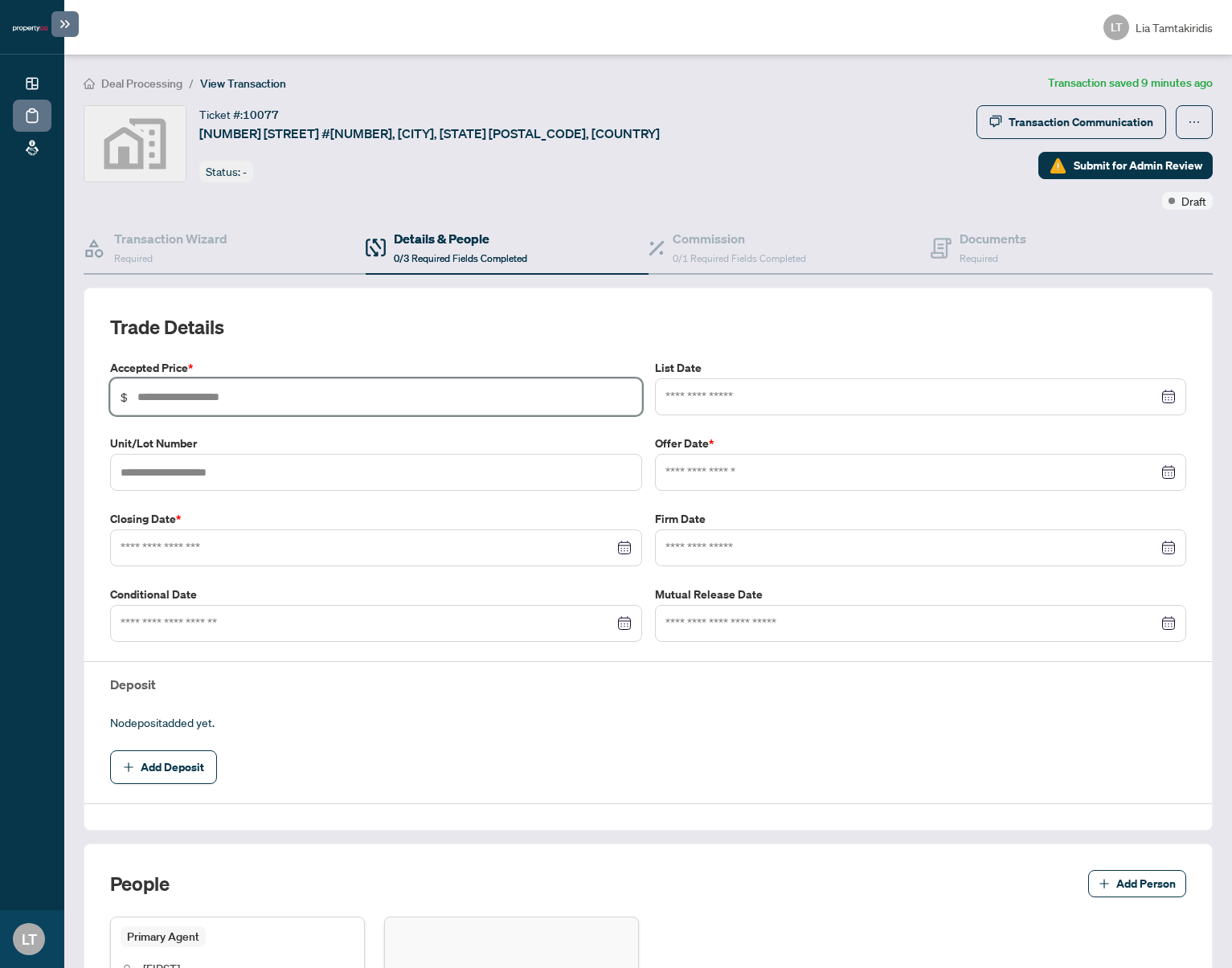 click at bounding box center (384, 397) 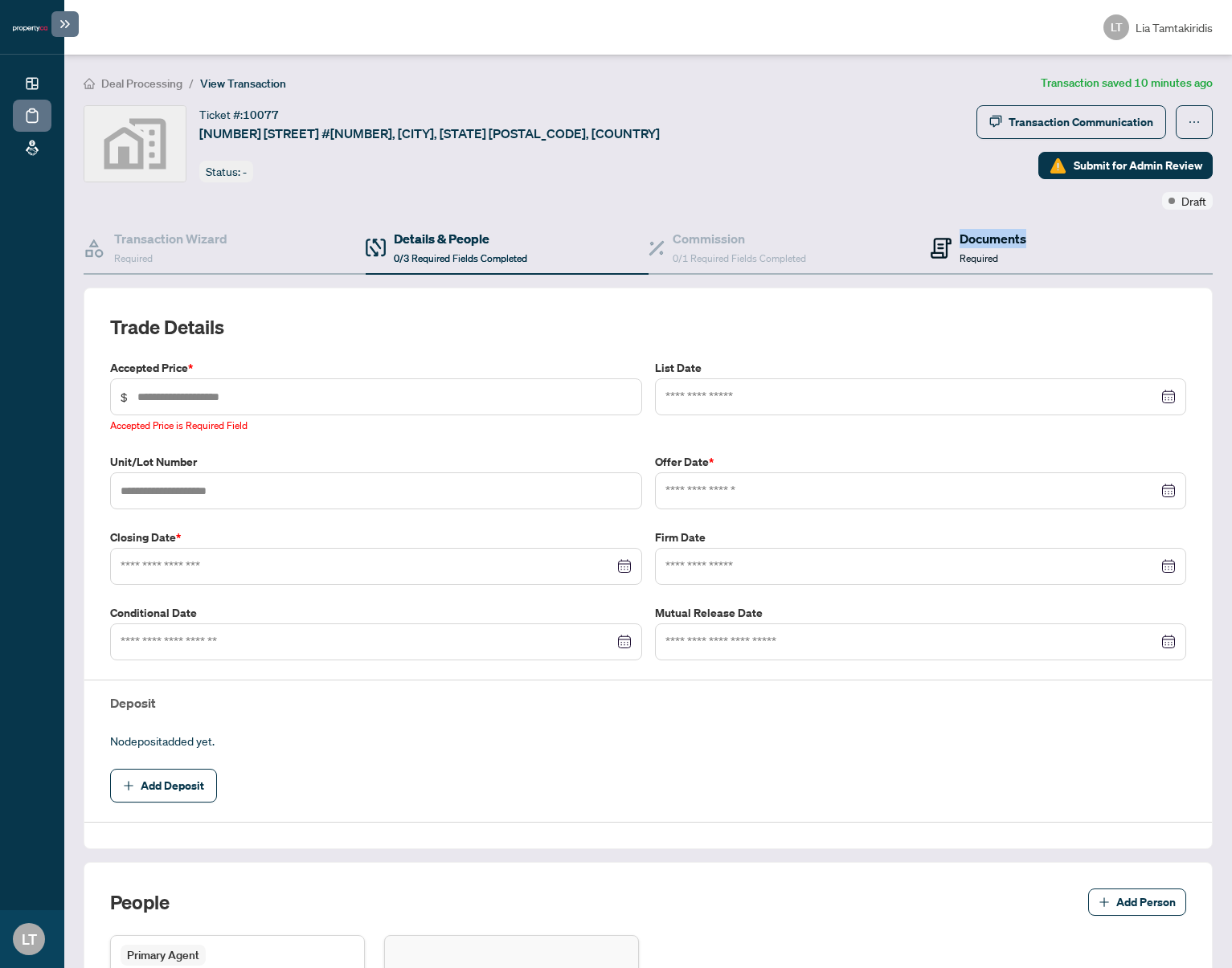 click on "Documents" at bounding box center [993, 239] 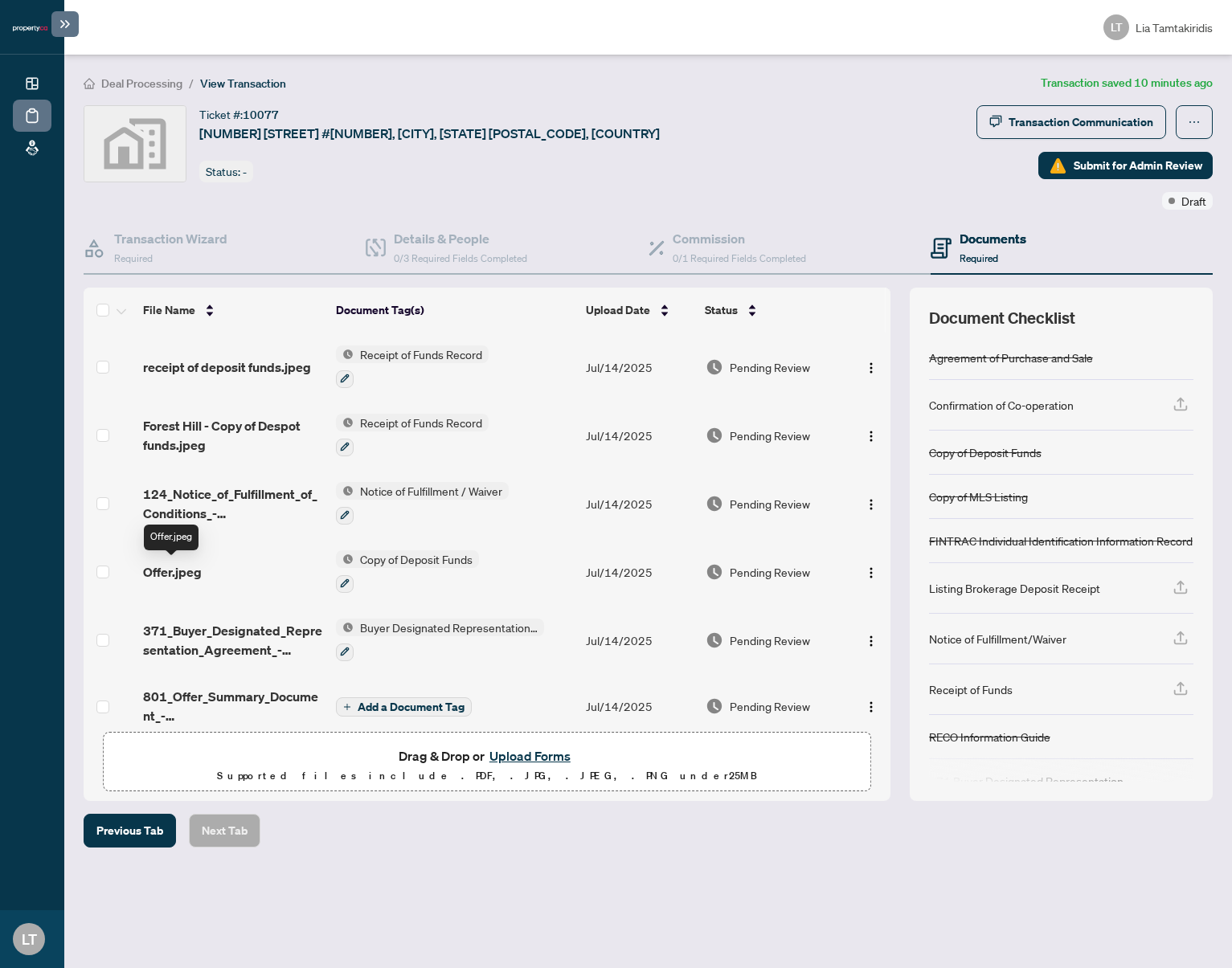 click on "Offer.jpeg" at bounding box center [172, 572] 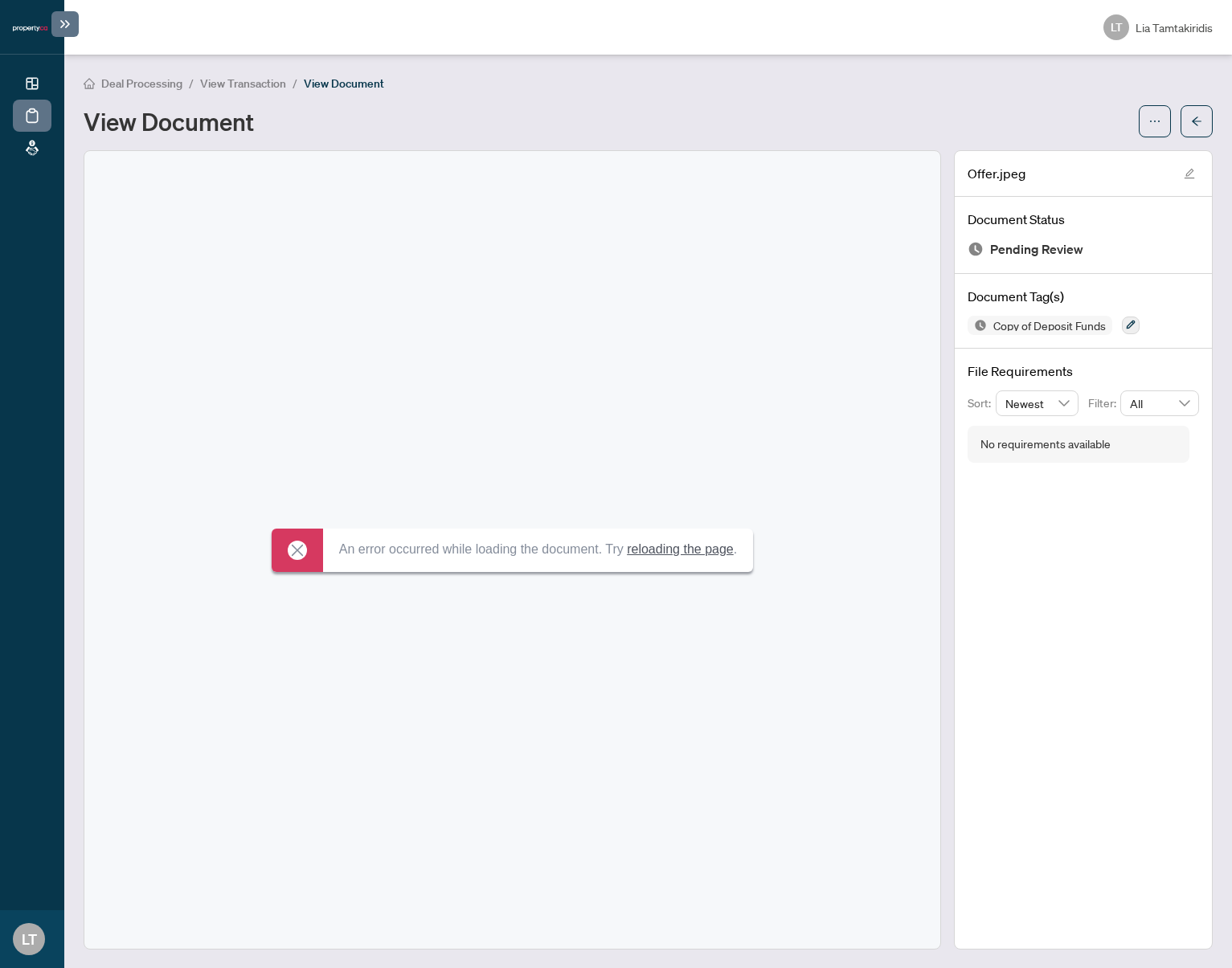 click on "reloading the page" at bounding box center (680, 549) 